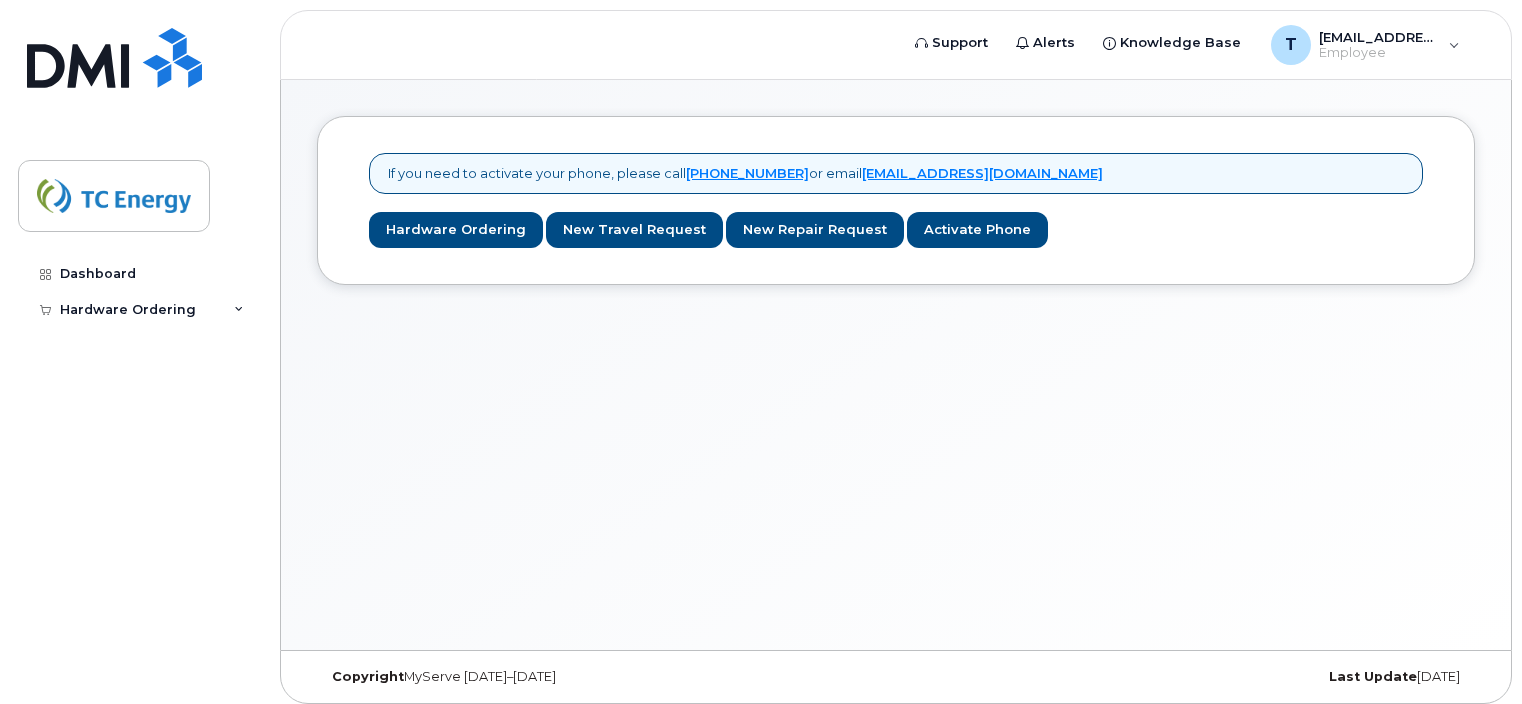 scroll, scrollTop: 0, scrollLeft: 0, axis: both 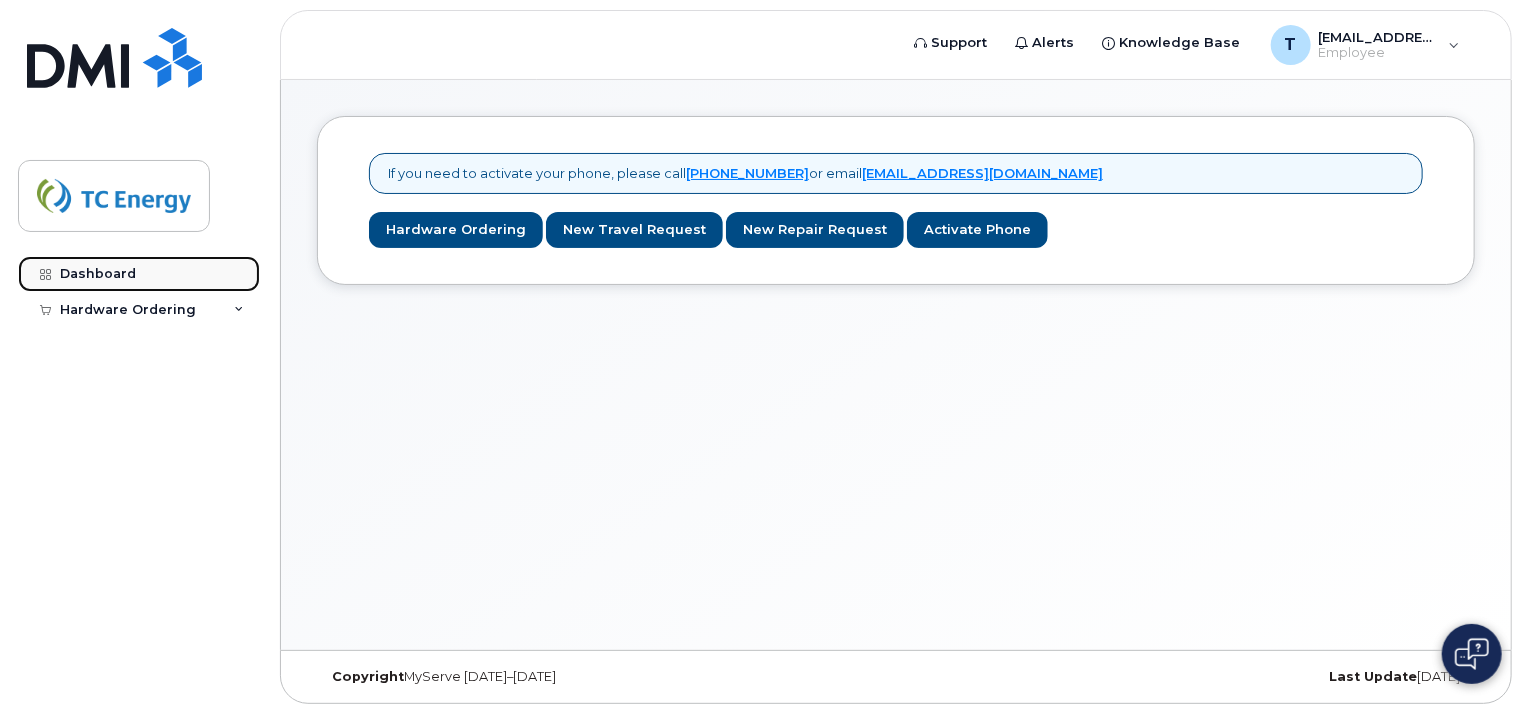 click on "Dashboard" 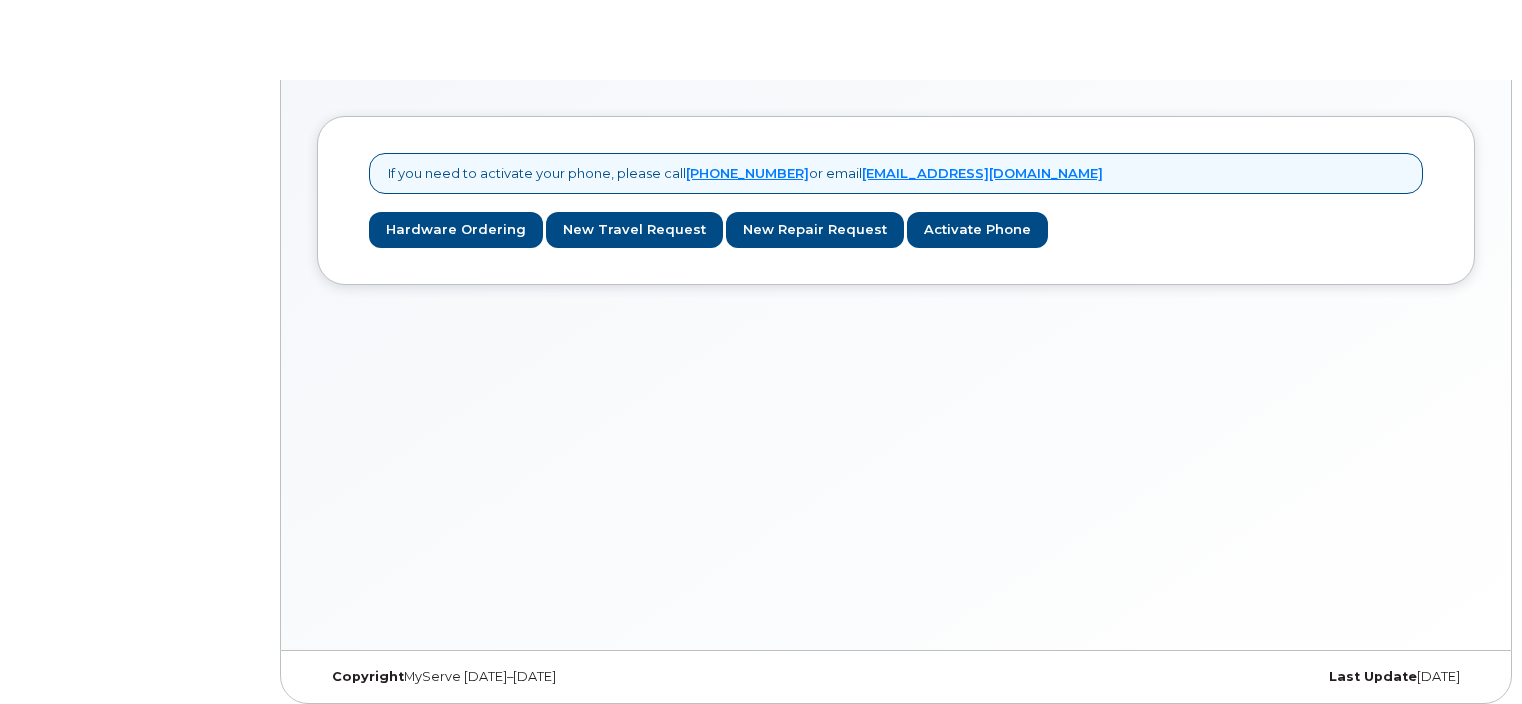 scroll, scrollTop: 0, scrollLeft: 0, axis: both 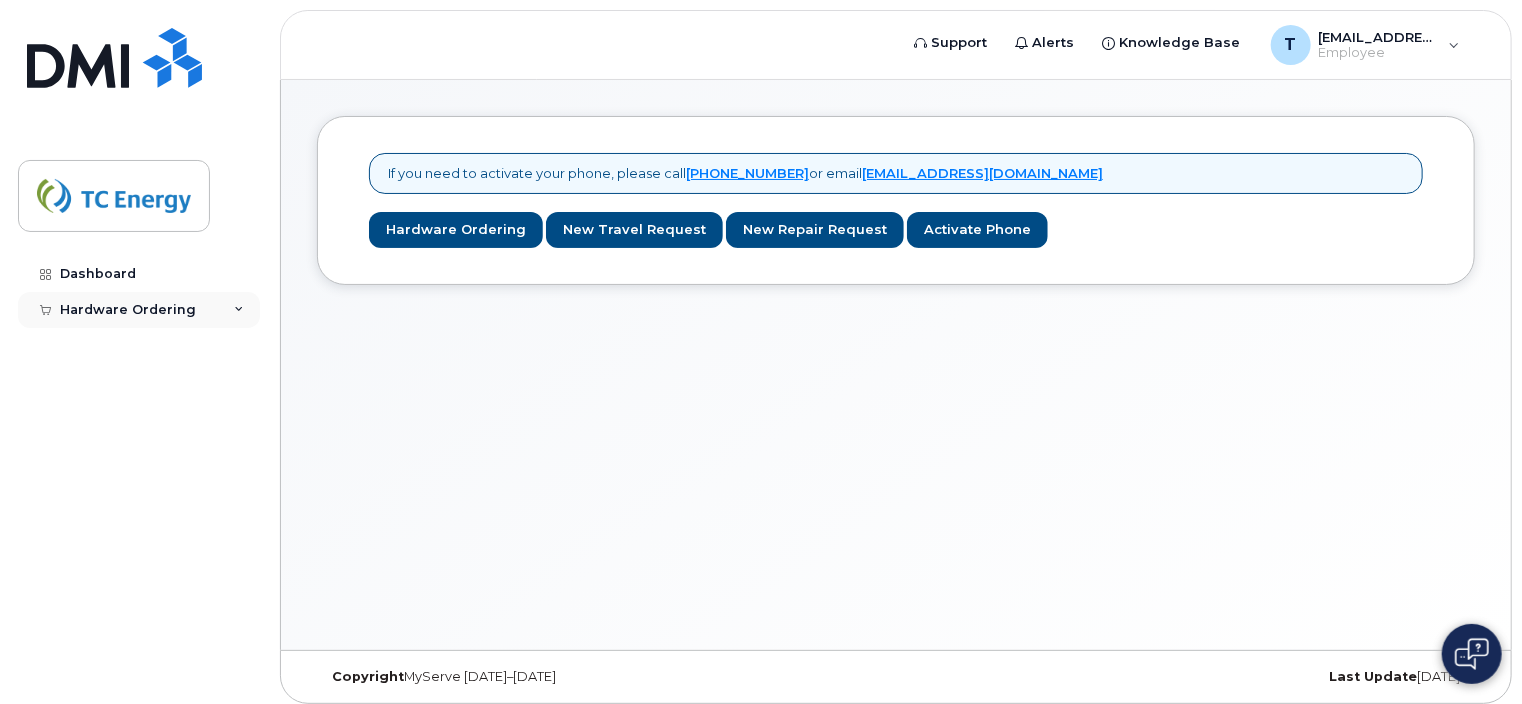 click 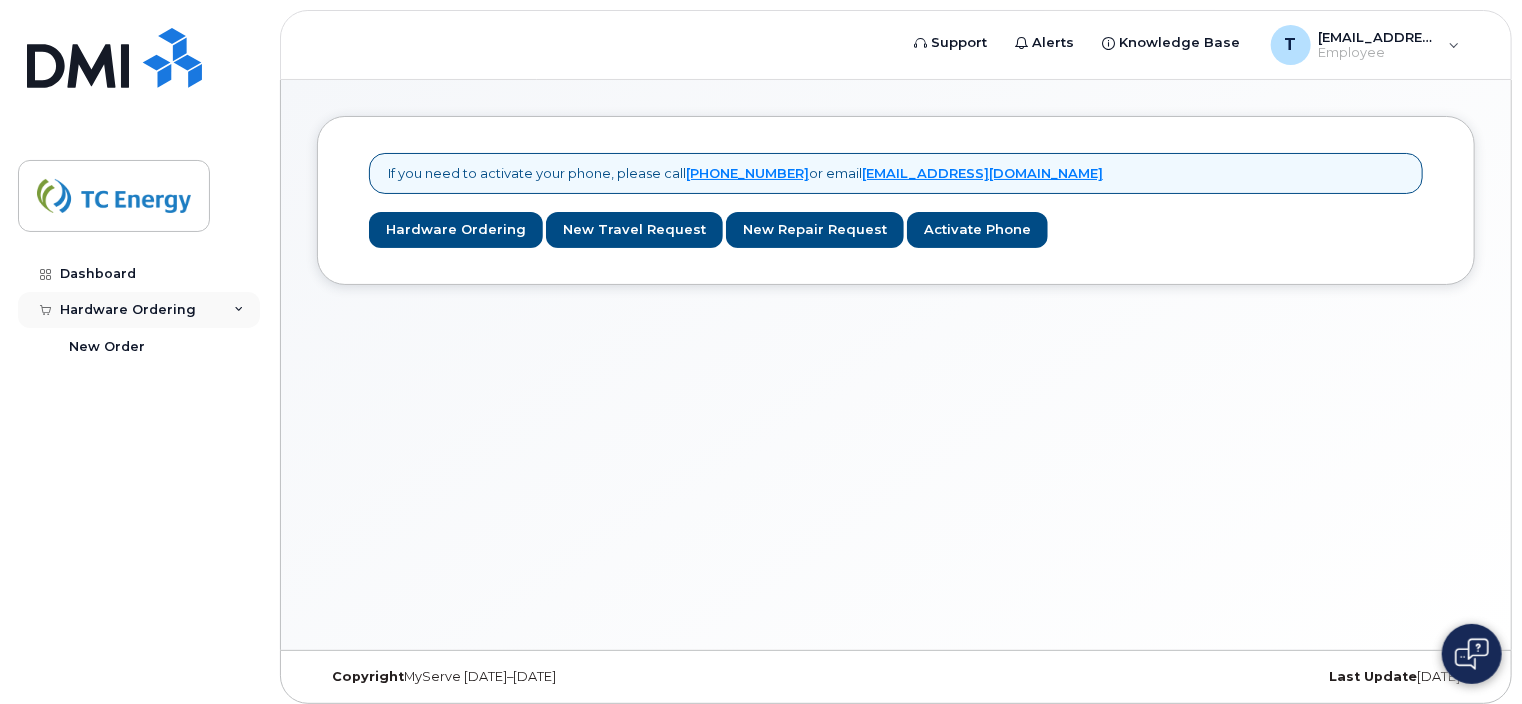 click 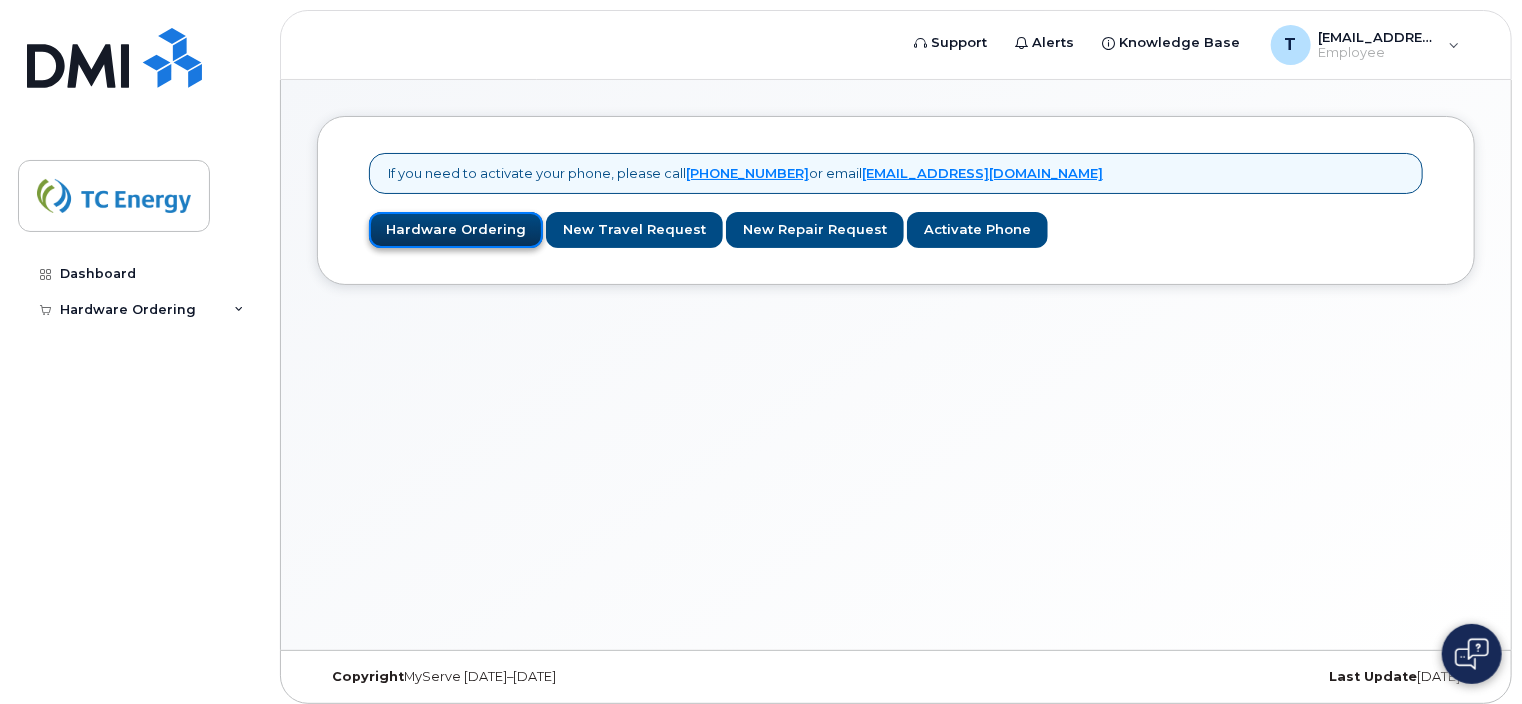click on "Hardware Ordering" 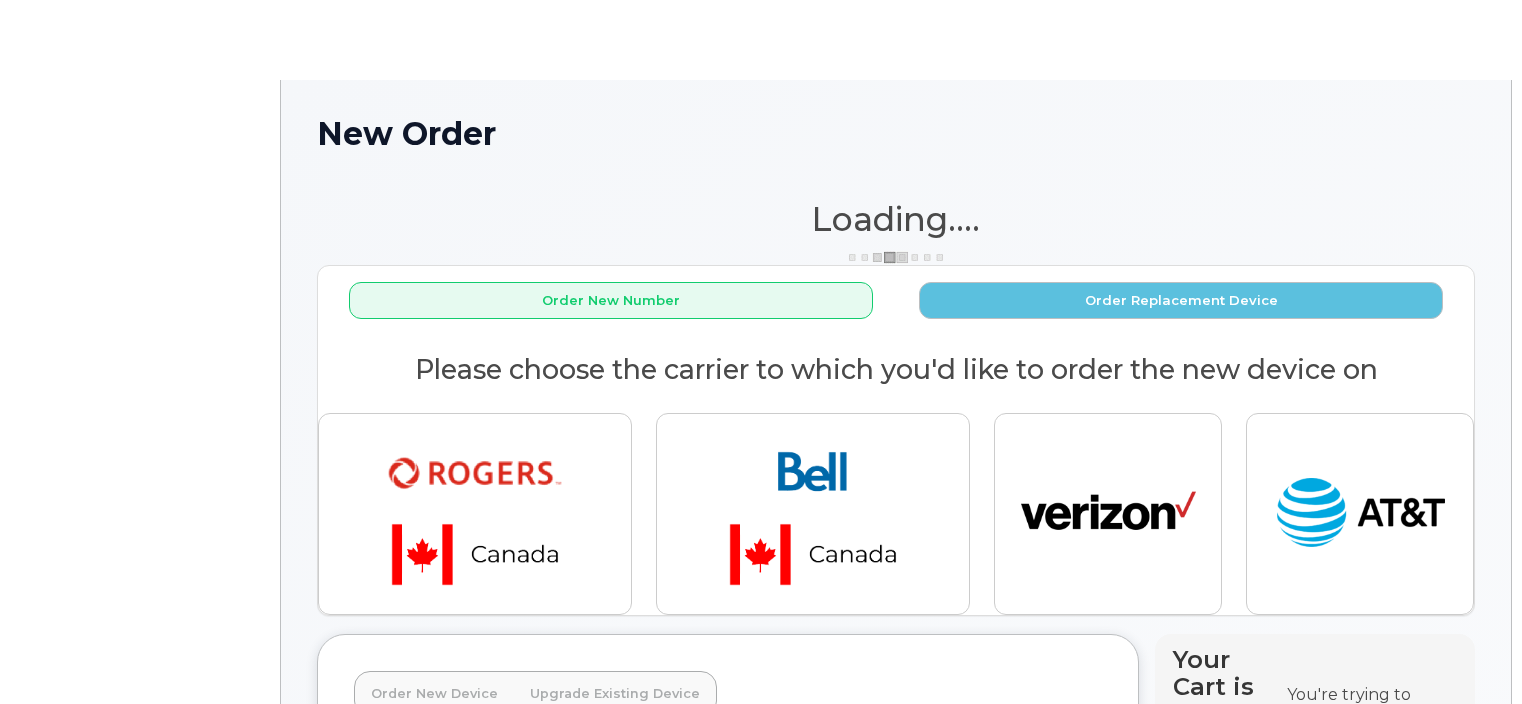 scroll, scrollTop: 0, scrollLeft: 0, axis: both 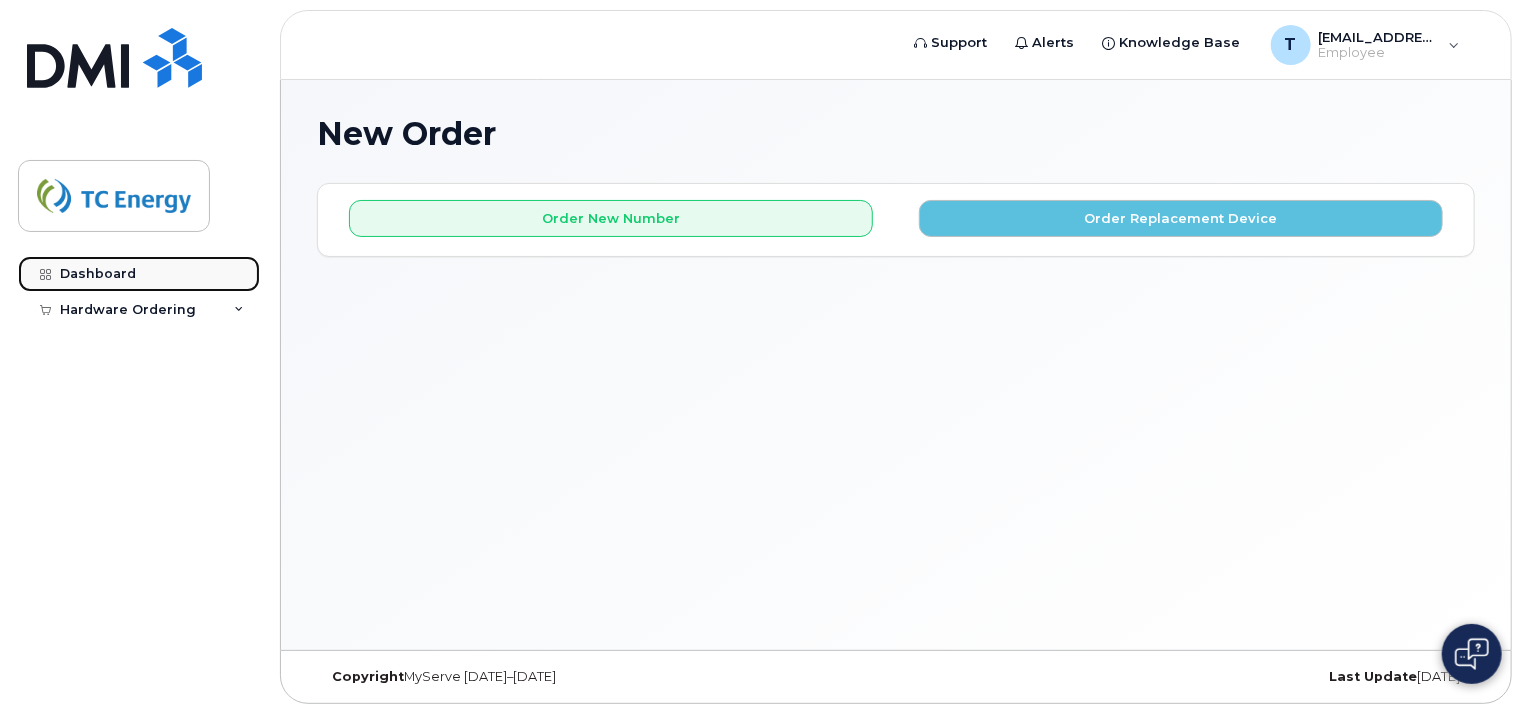 click on "Dashboard" 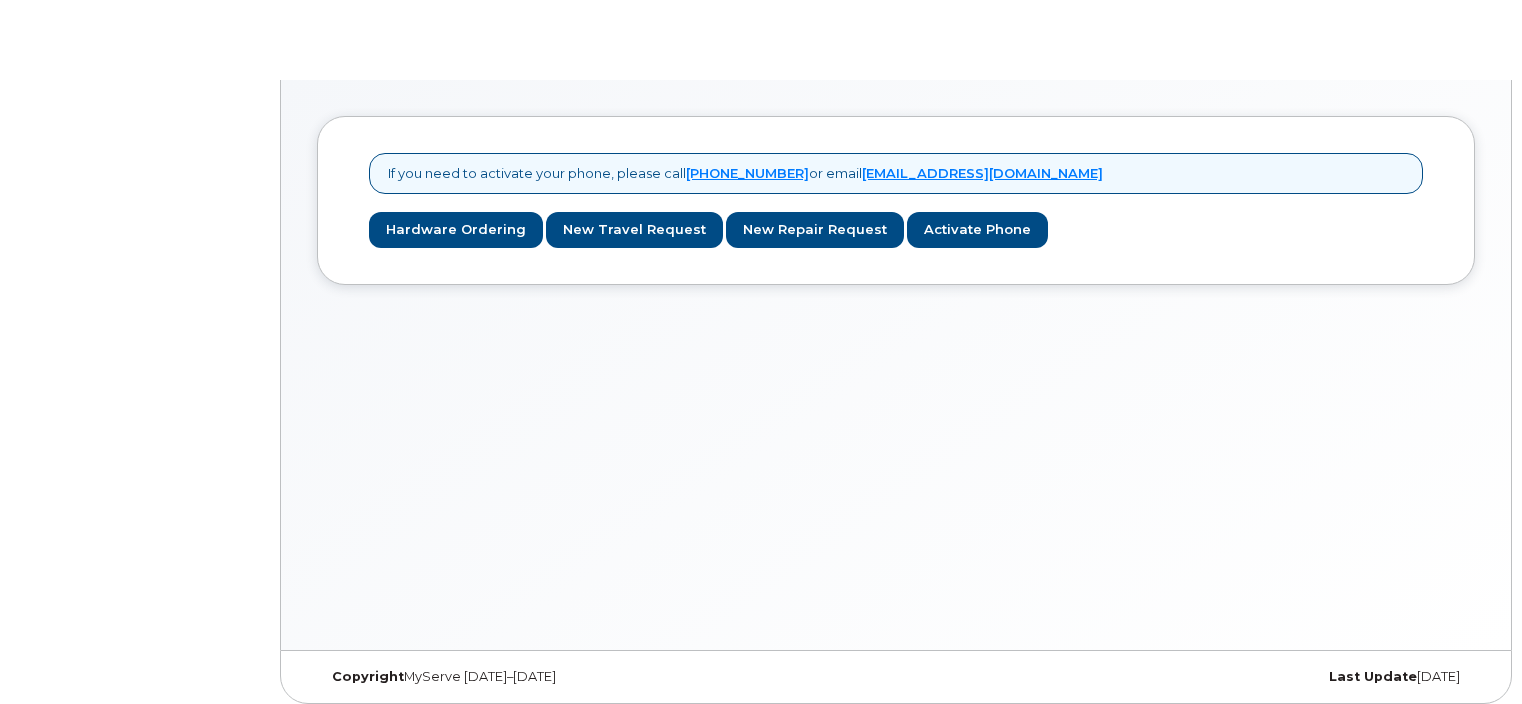 scroll, scrollTop: 0, scrollLeft: 0, axis: both 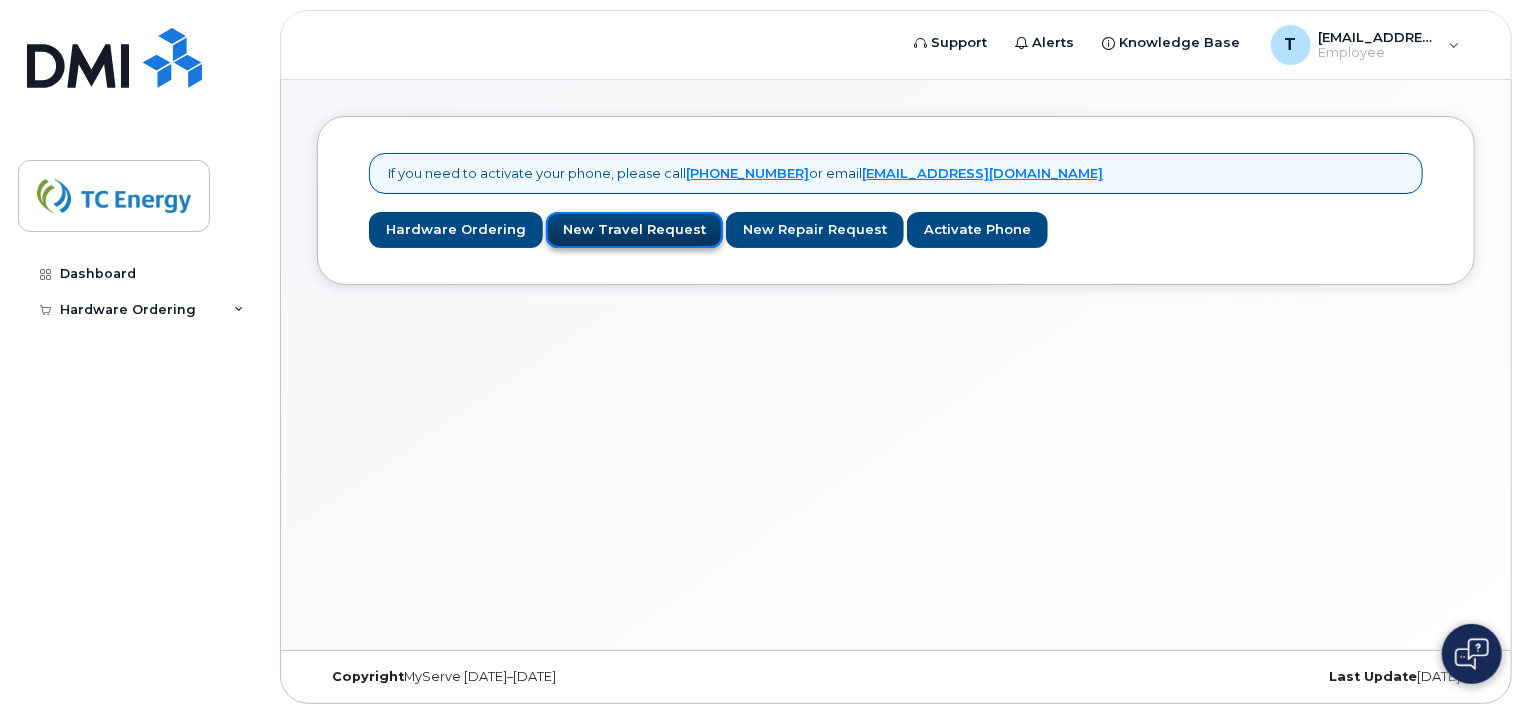 click on "New Travel Request" 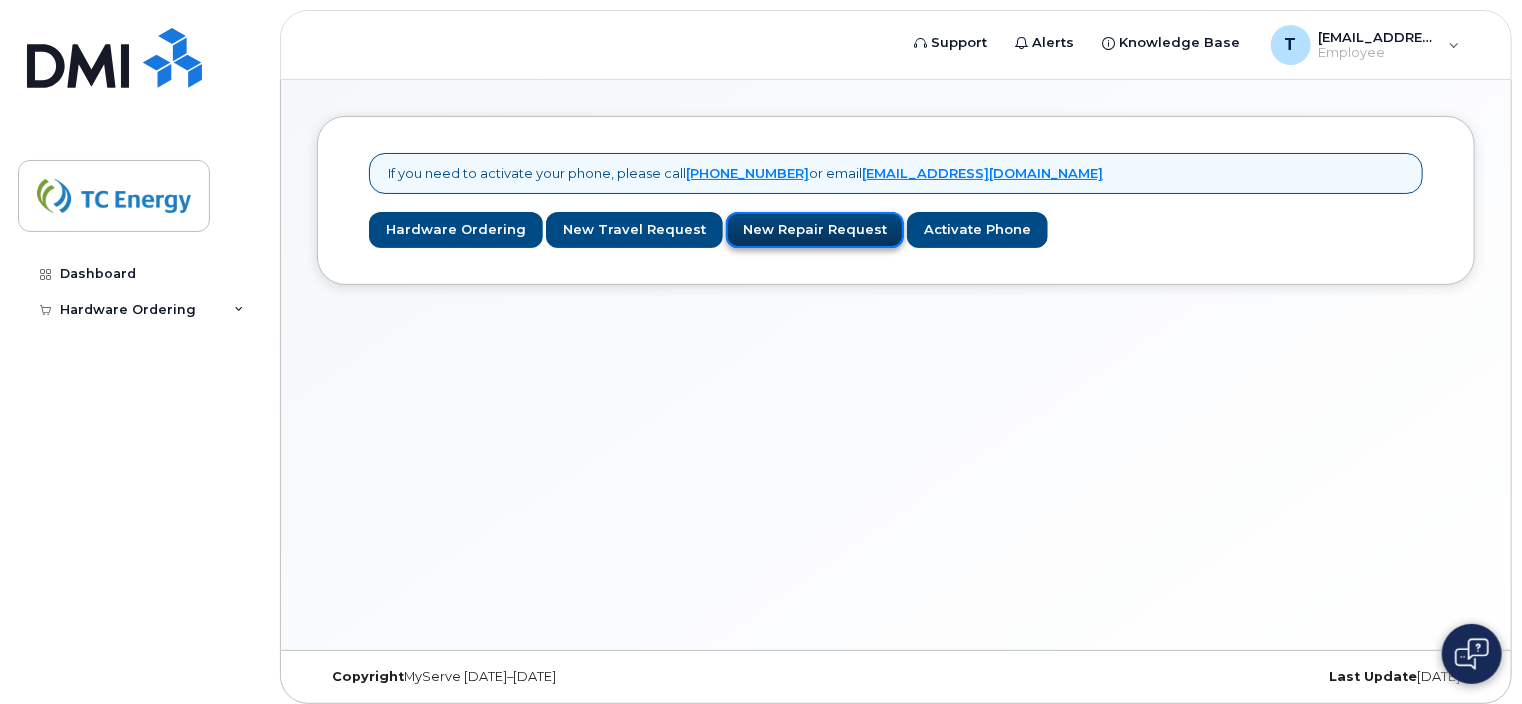 click on "New Repair Request" 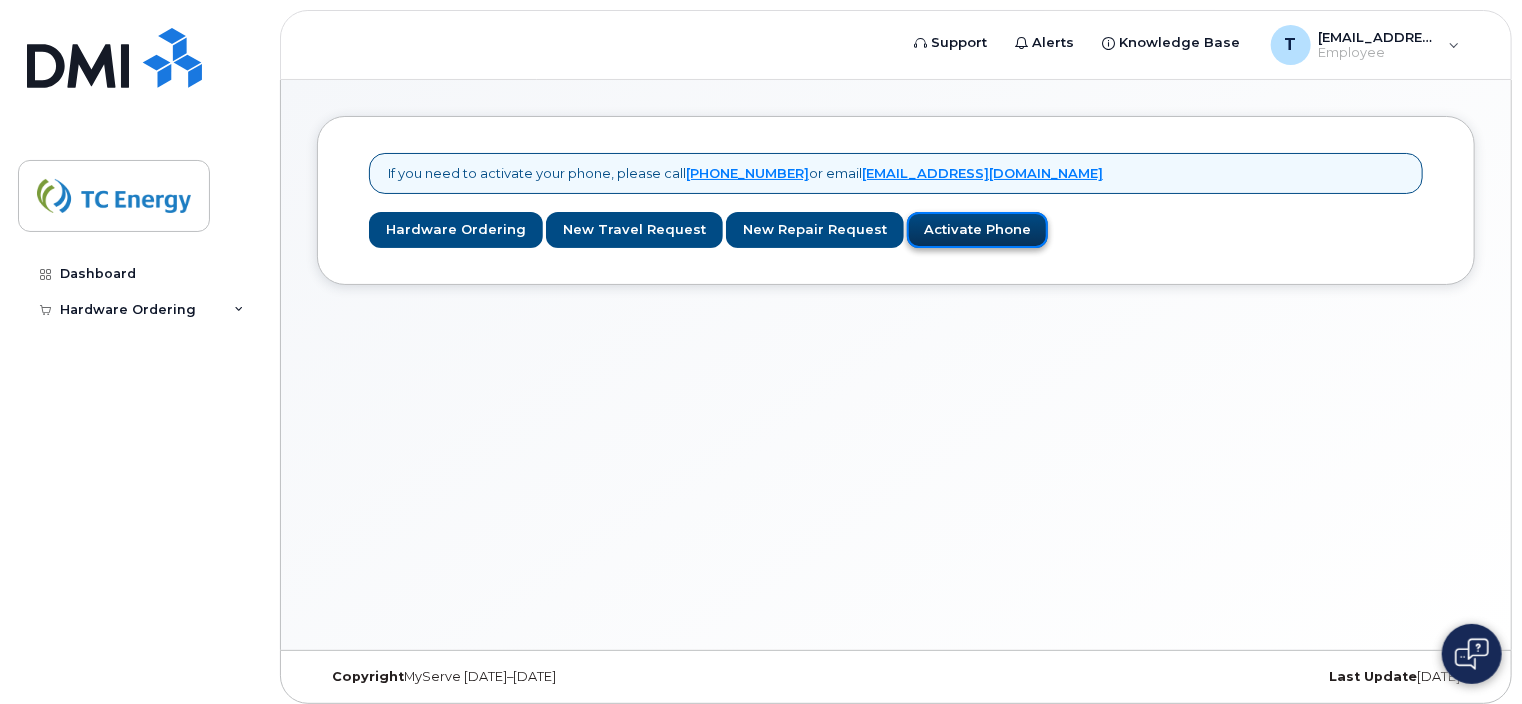 click on "Activate Phone" 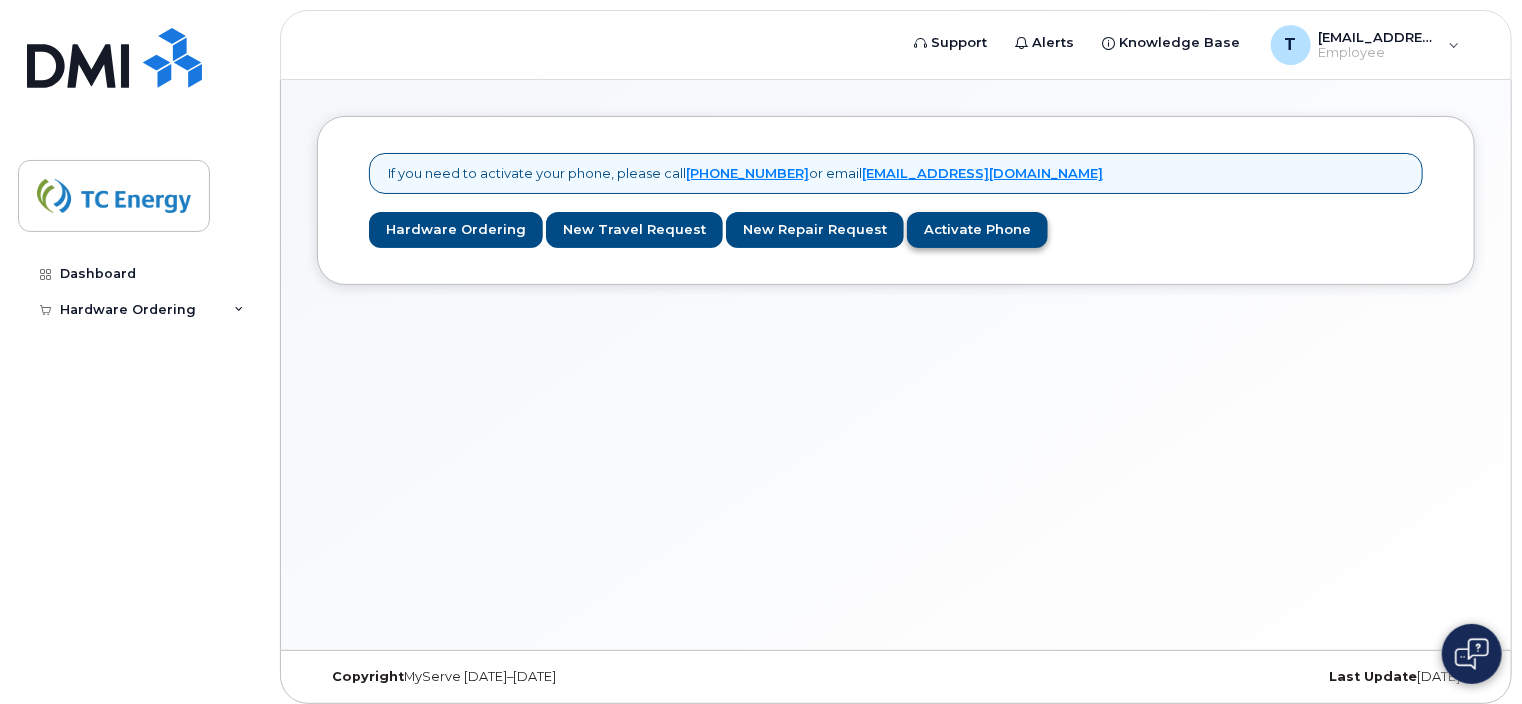scroll, scrollTop: 9, scrollLeft: 0, axis: vertical 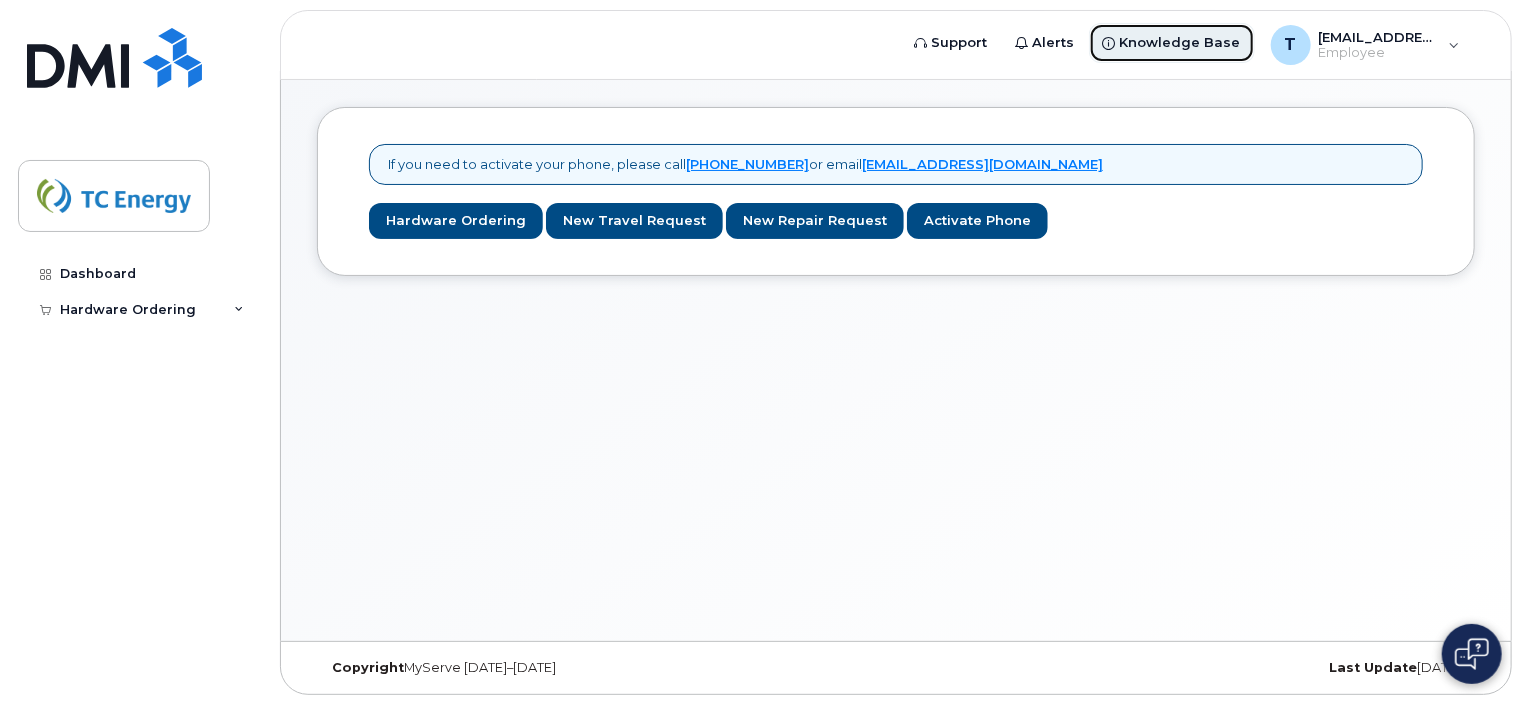 click on "Knowledge Base" 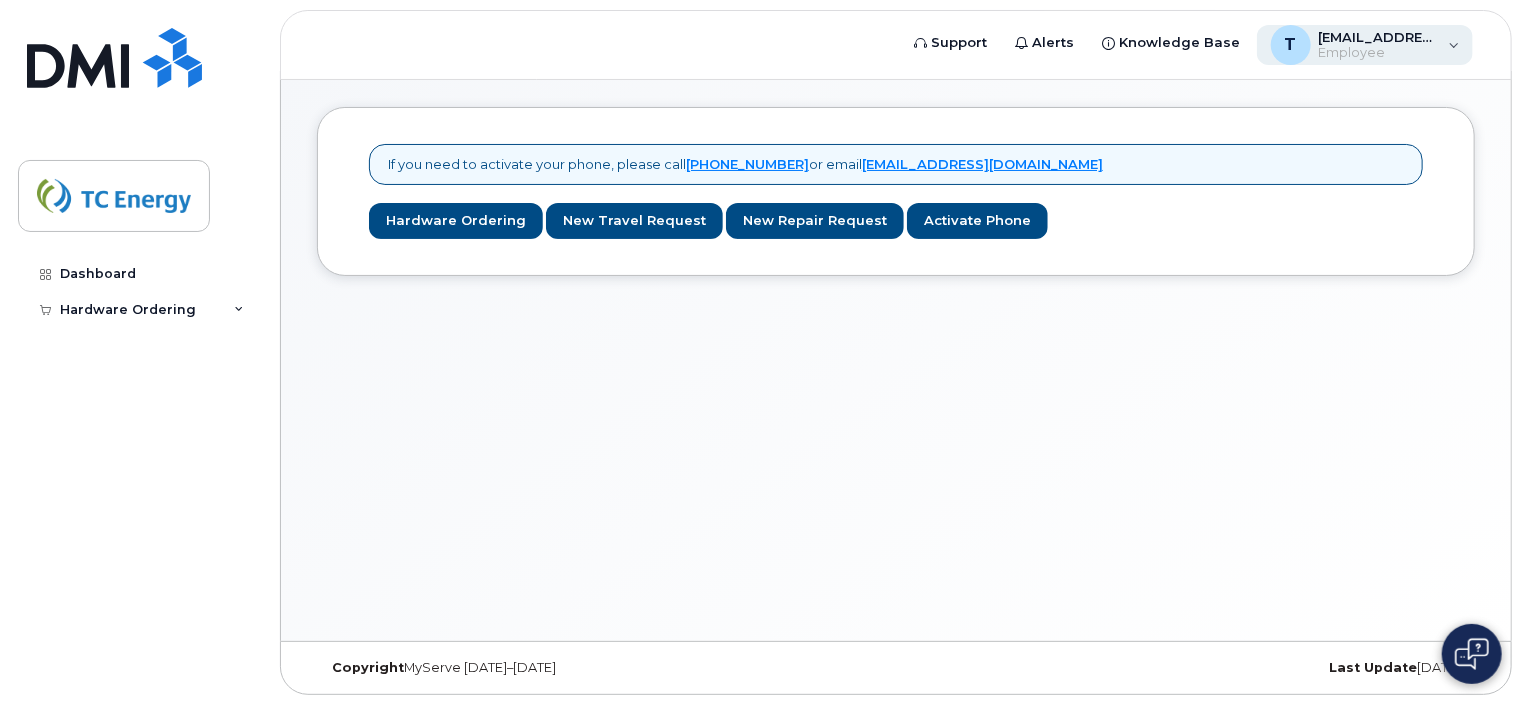 click on "T treasa_walker@tcenergy.com Employee" 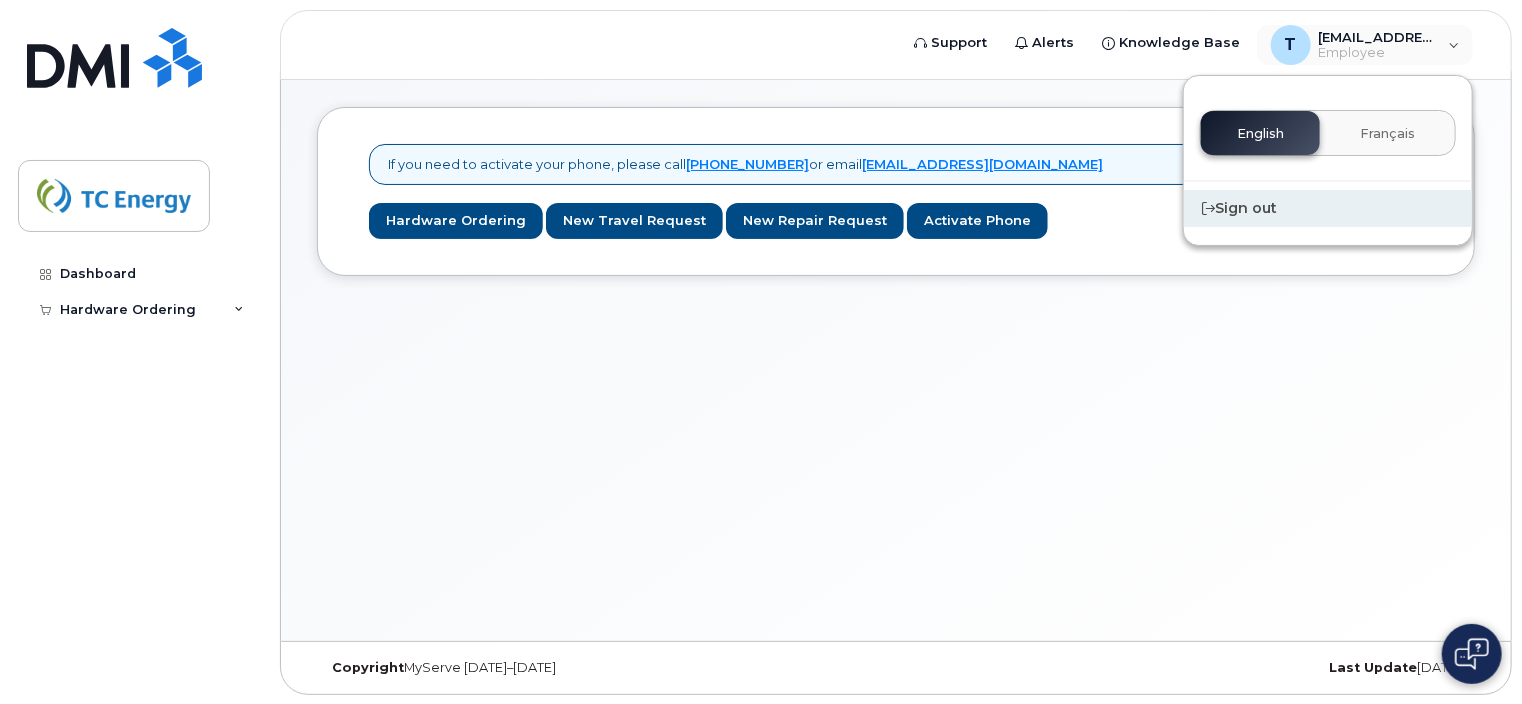 click on "Sign out" 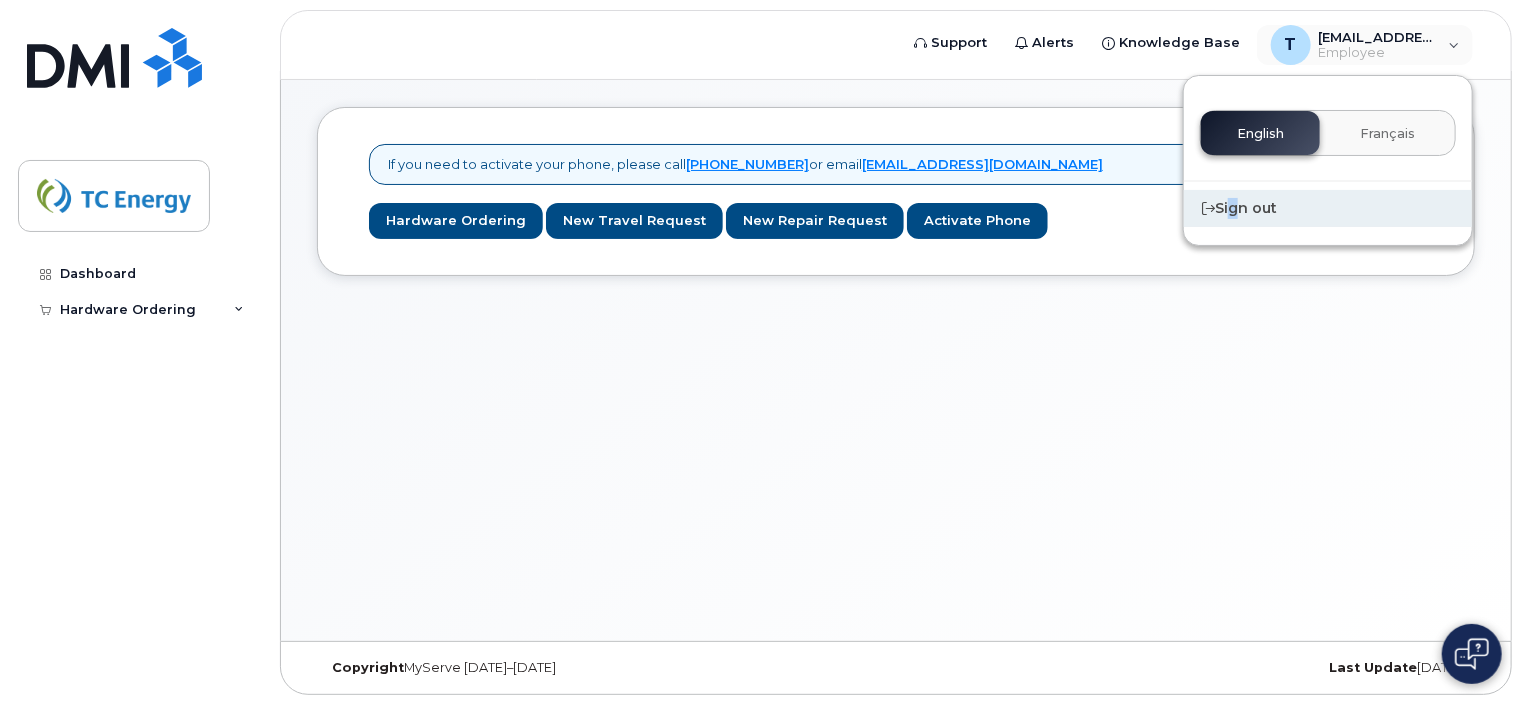 click on "Sign out" 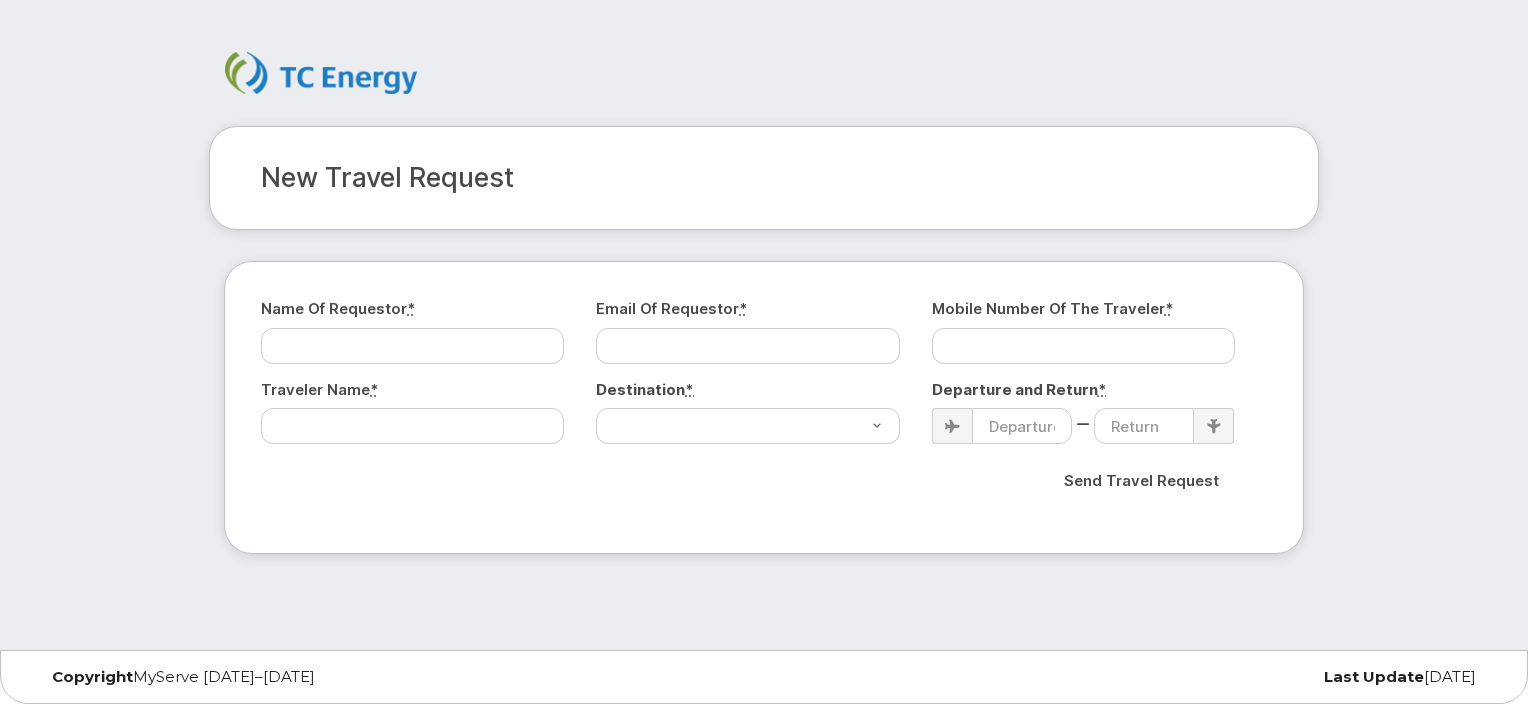 scroll, scrollTop: 0, scrollLeft: 0, axis: both 